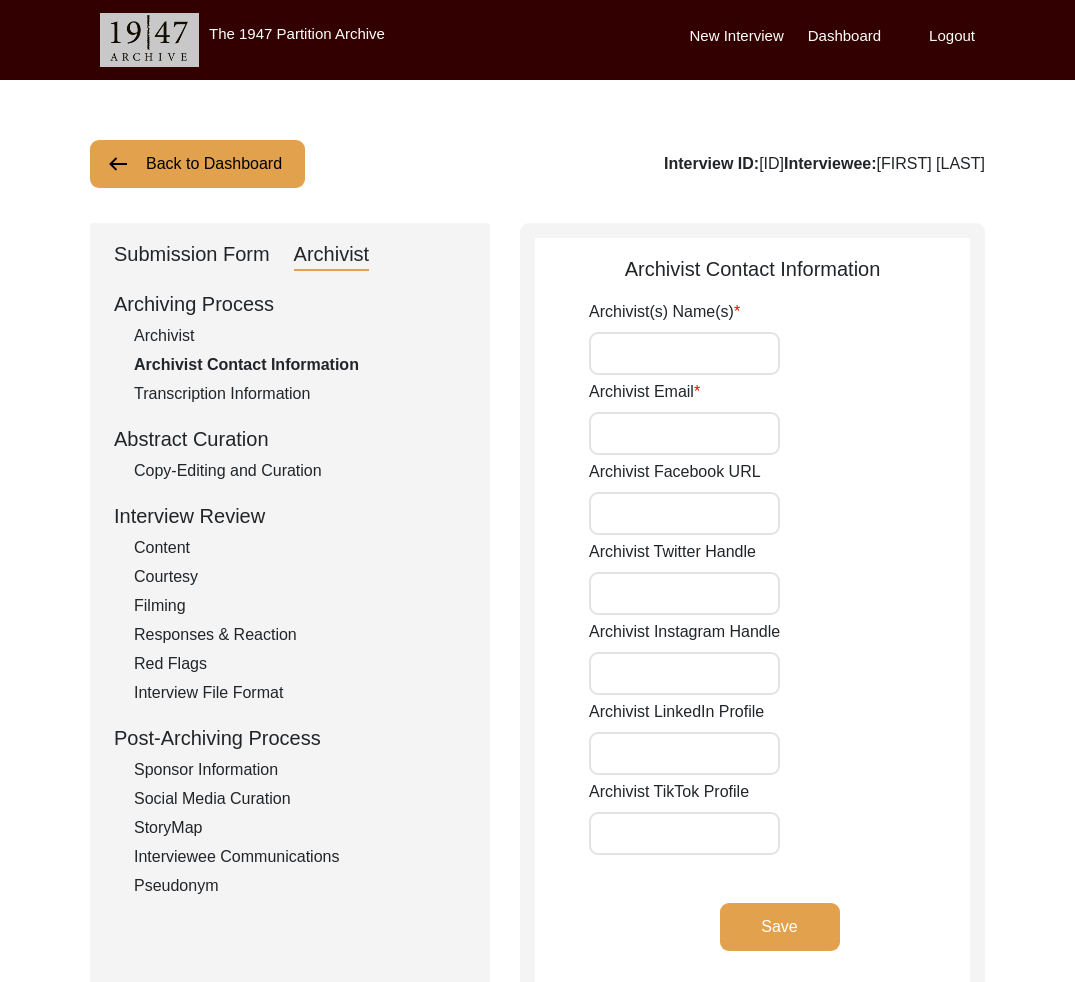 scroll, scrollTop: 0, scrollLeft: 0, axis: both 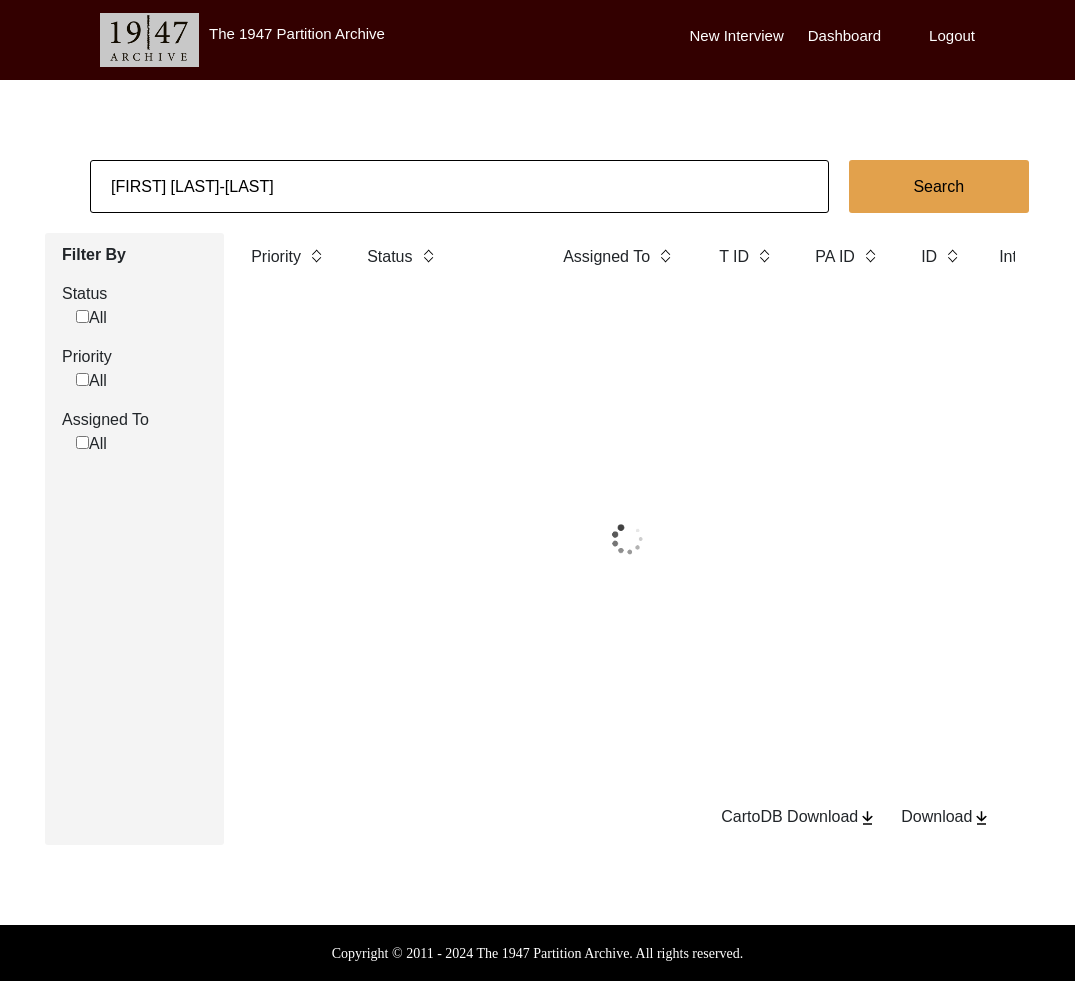 click on "[FIRST] [LAST]-[LAST]" at bounding box center (459, 186) 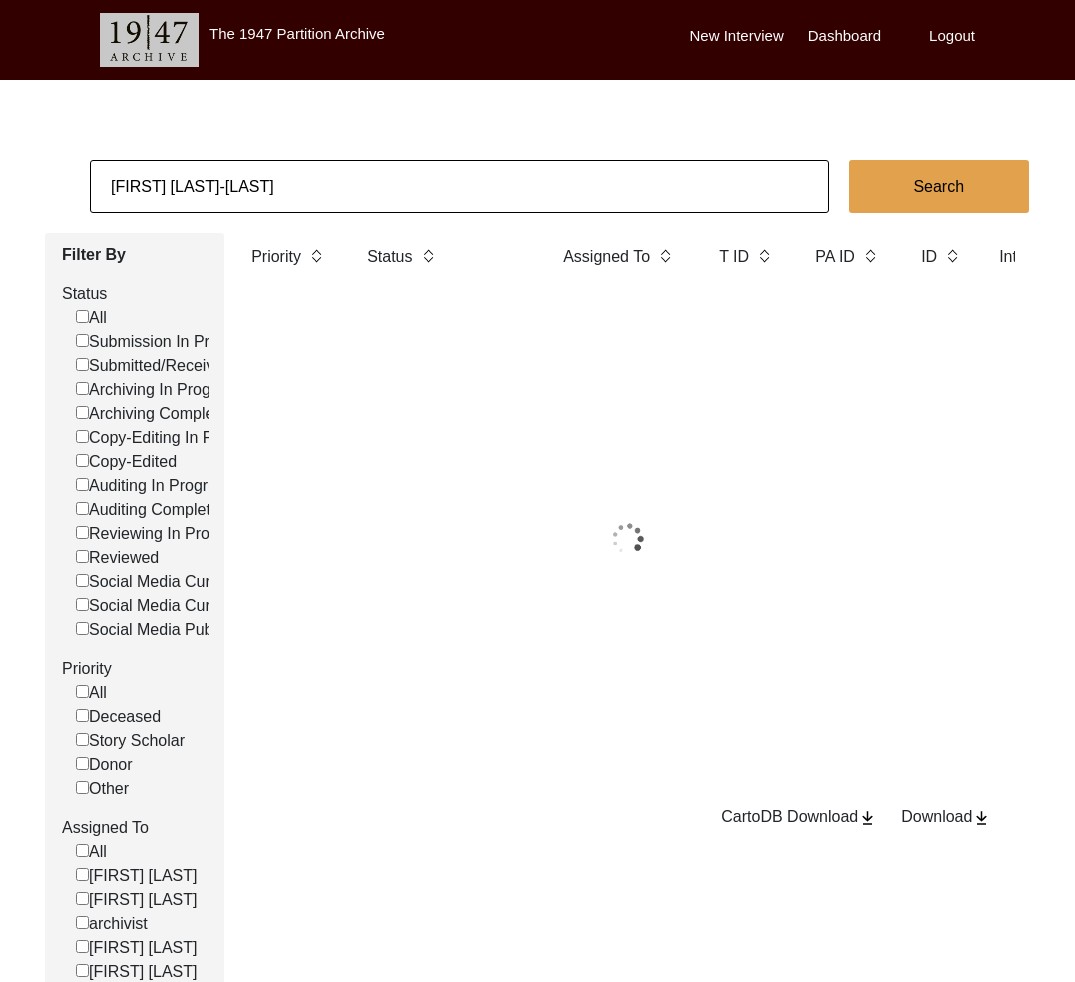 click on "[FIRST] [LAST]-[LAST]" at bounding box center [459, 186] 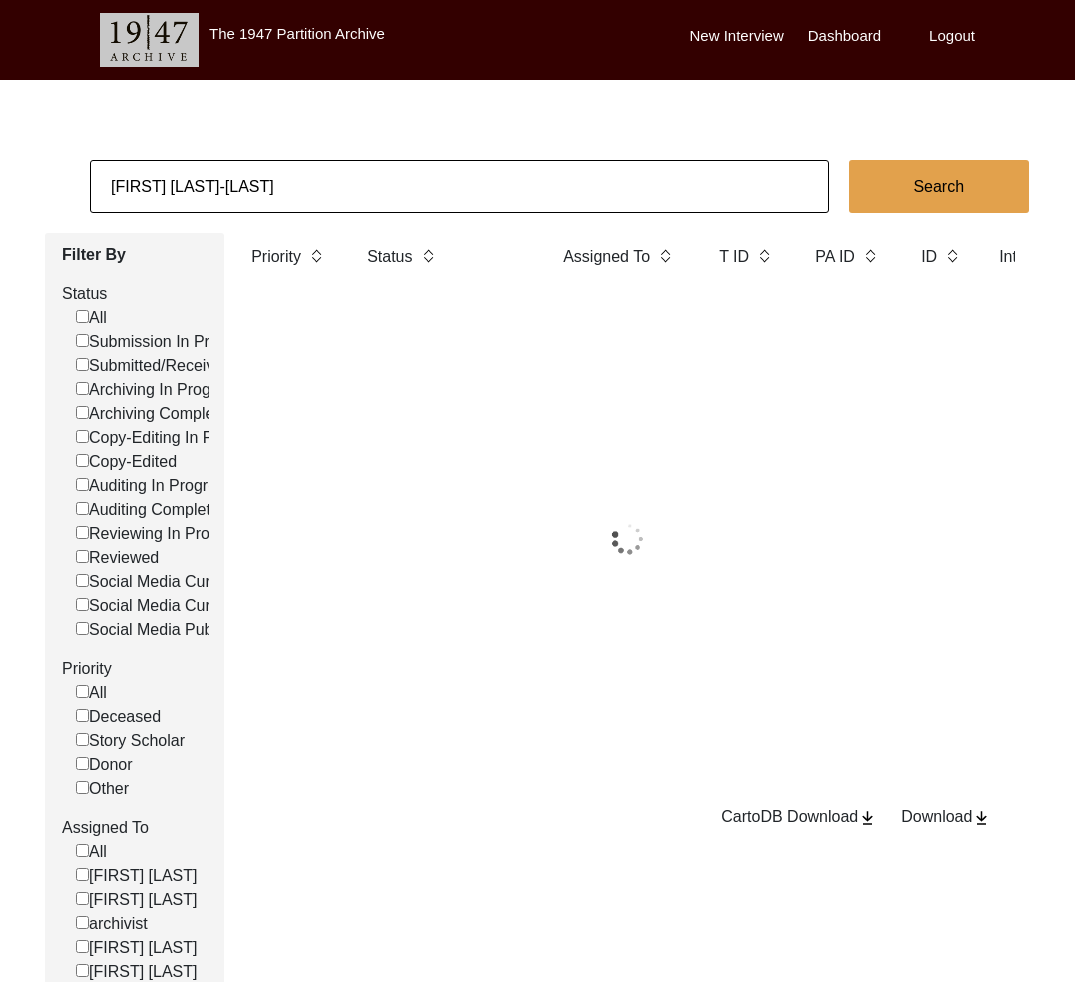 click on "[FIRST] [LAST]-[LAST]" at bounding box center [459, 186] 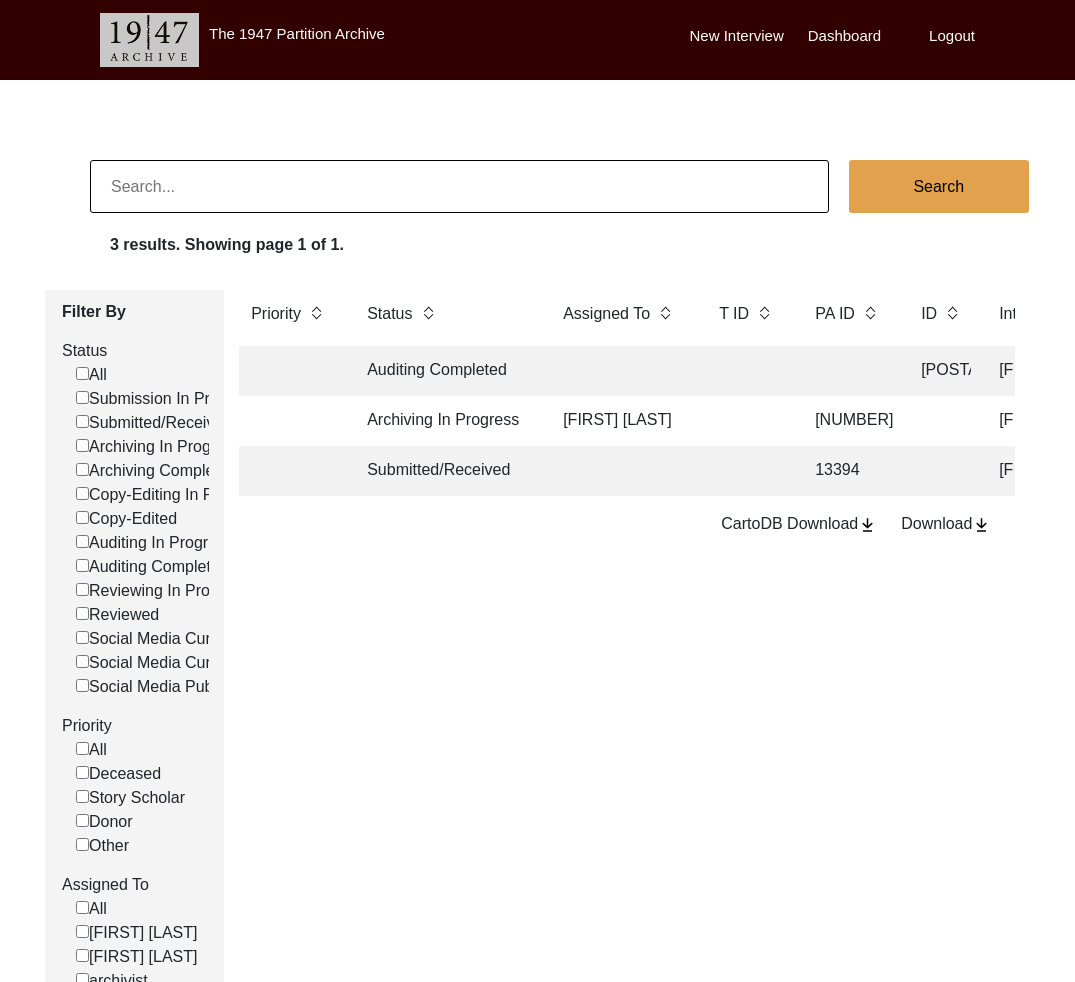 type 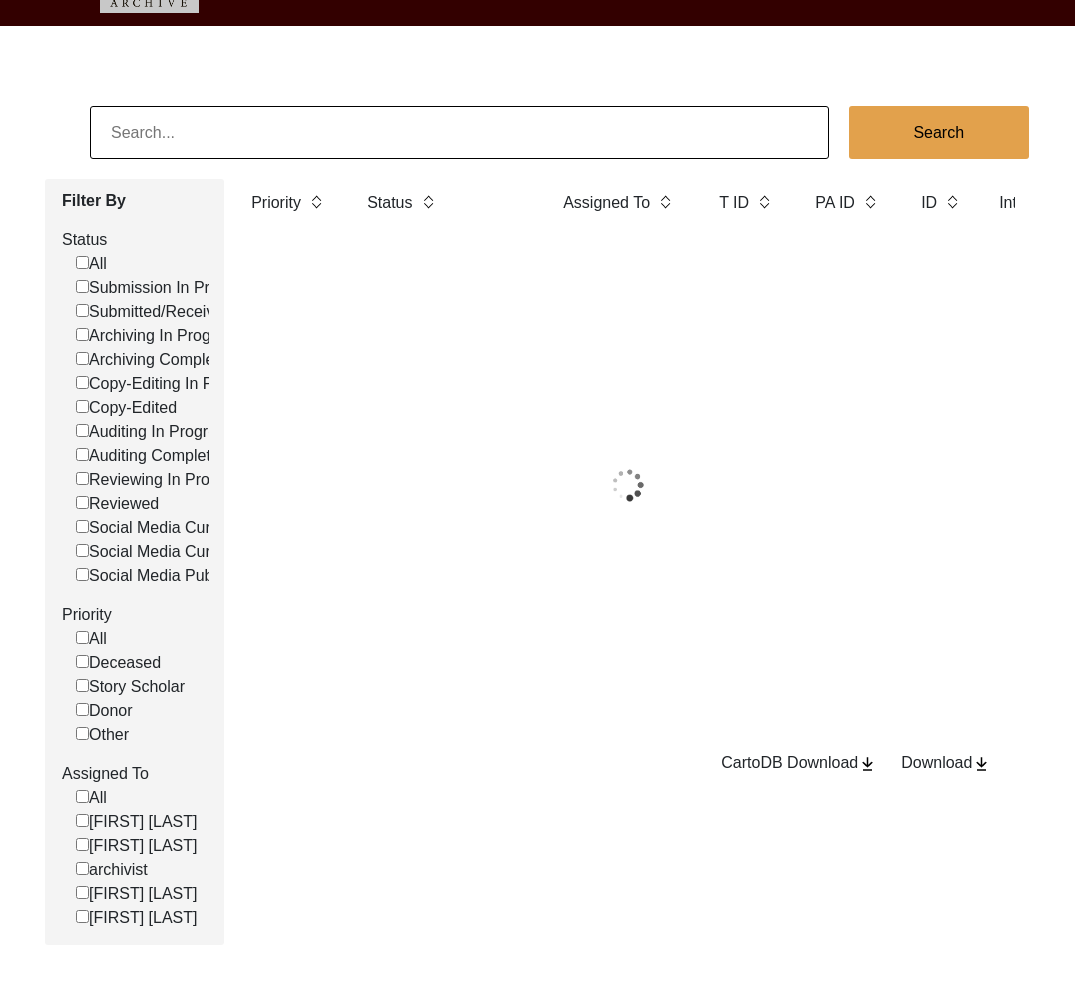 click on "[FIRST] [LAST]" at bounding box center (118, 663) 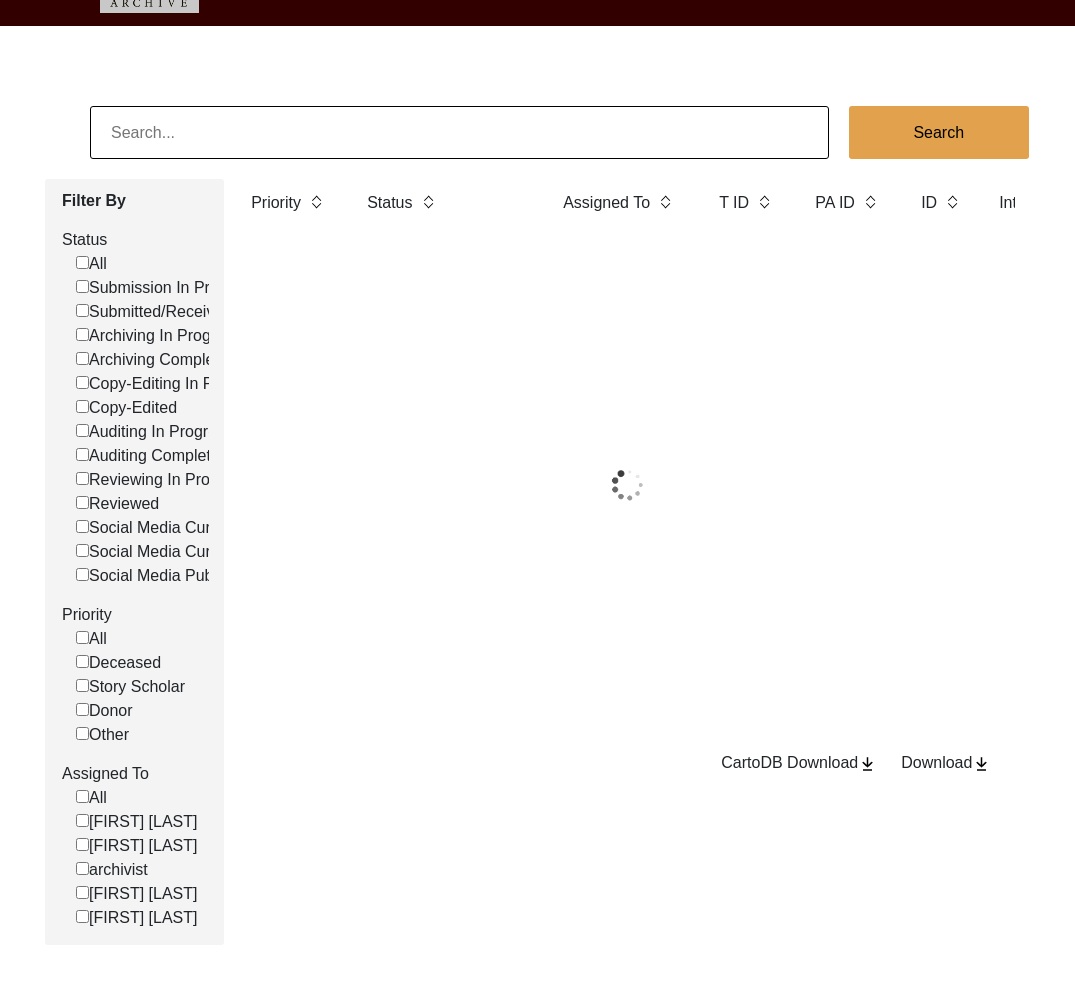click on "[FIRST] [LAST]" at bounding box center (82, 661) 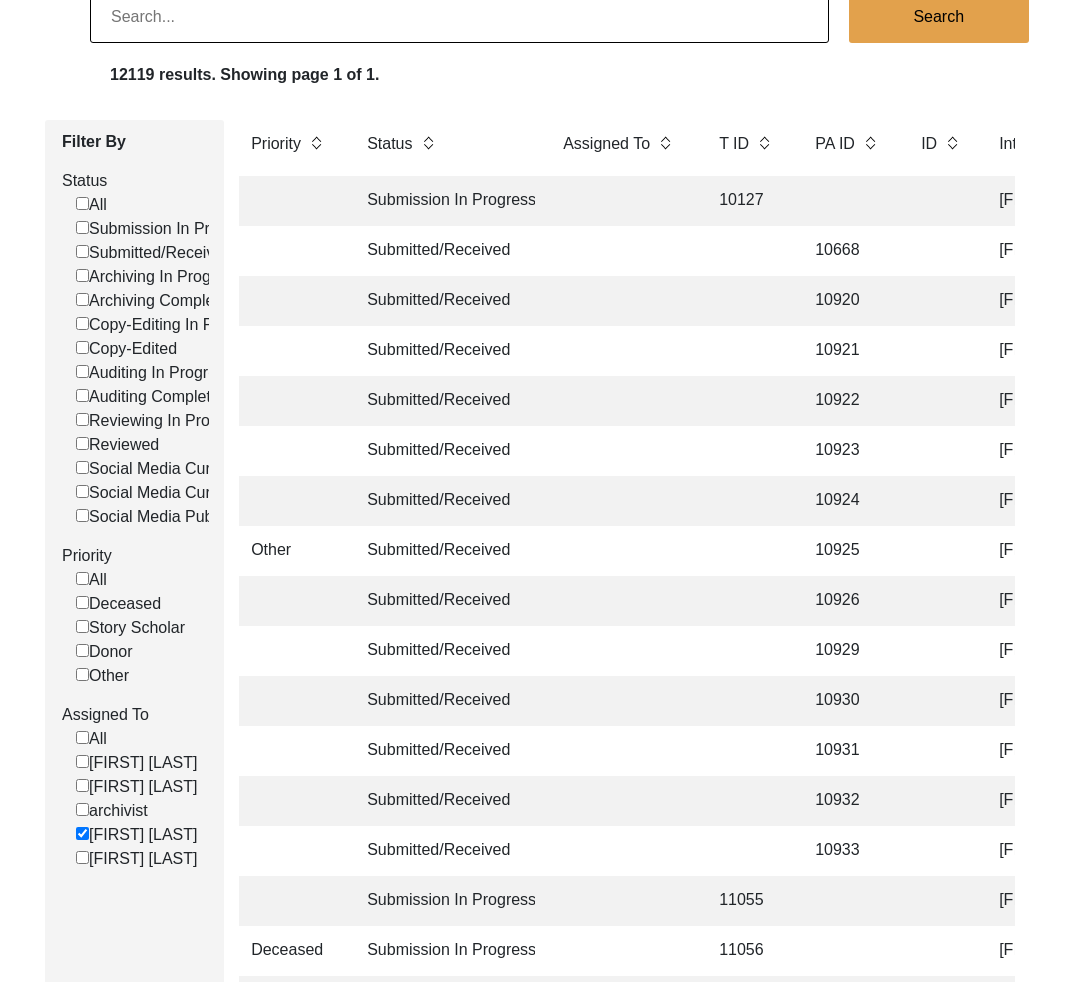 scroll, scrollTop: 165, scrollLeft: 0, axis: vertical 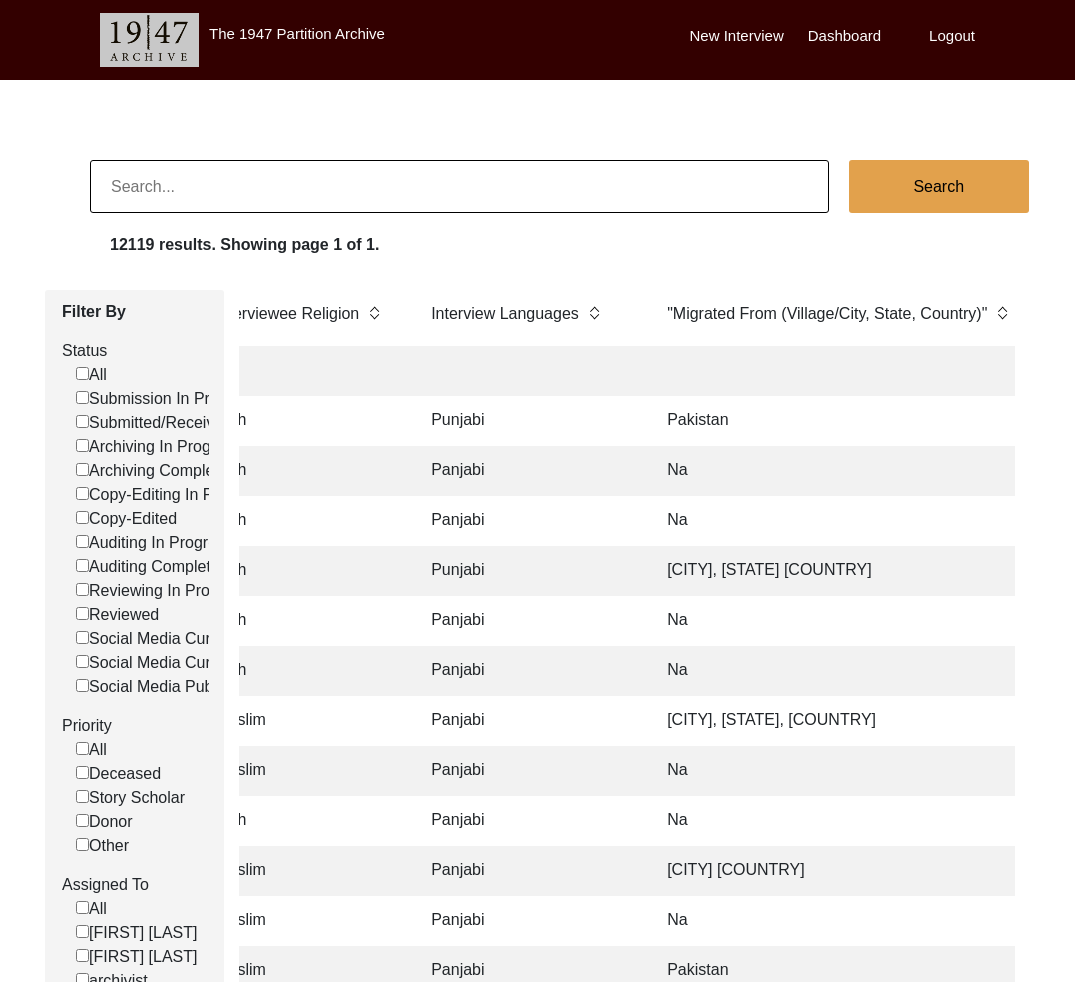 click at bounding box center [303, 371] 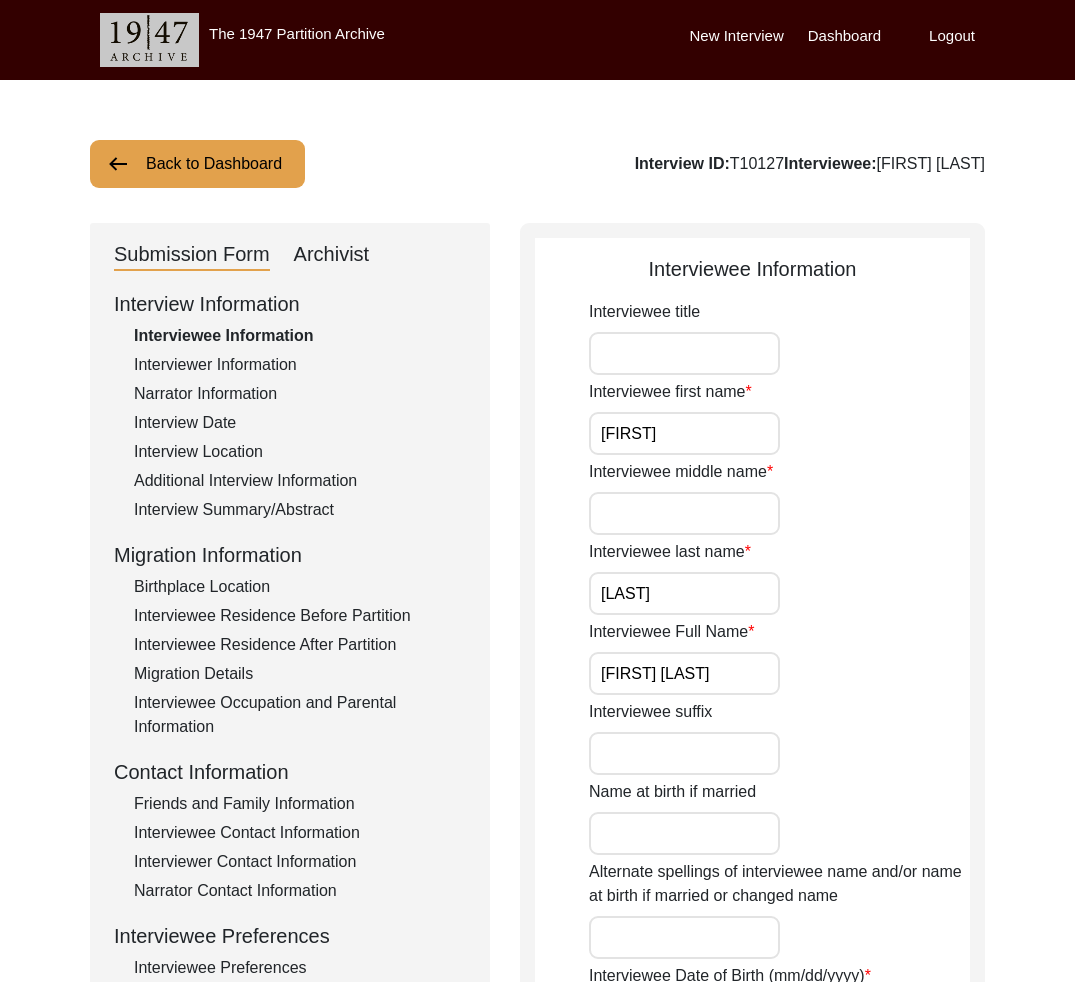click on "Interviewer Information" at bounding box center [300, 365] 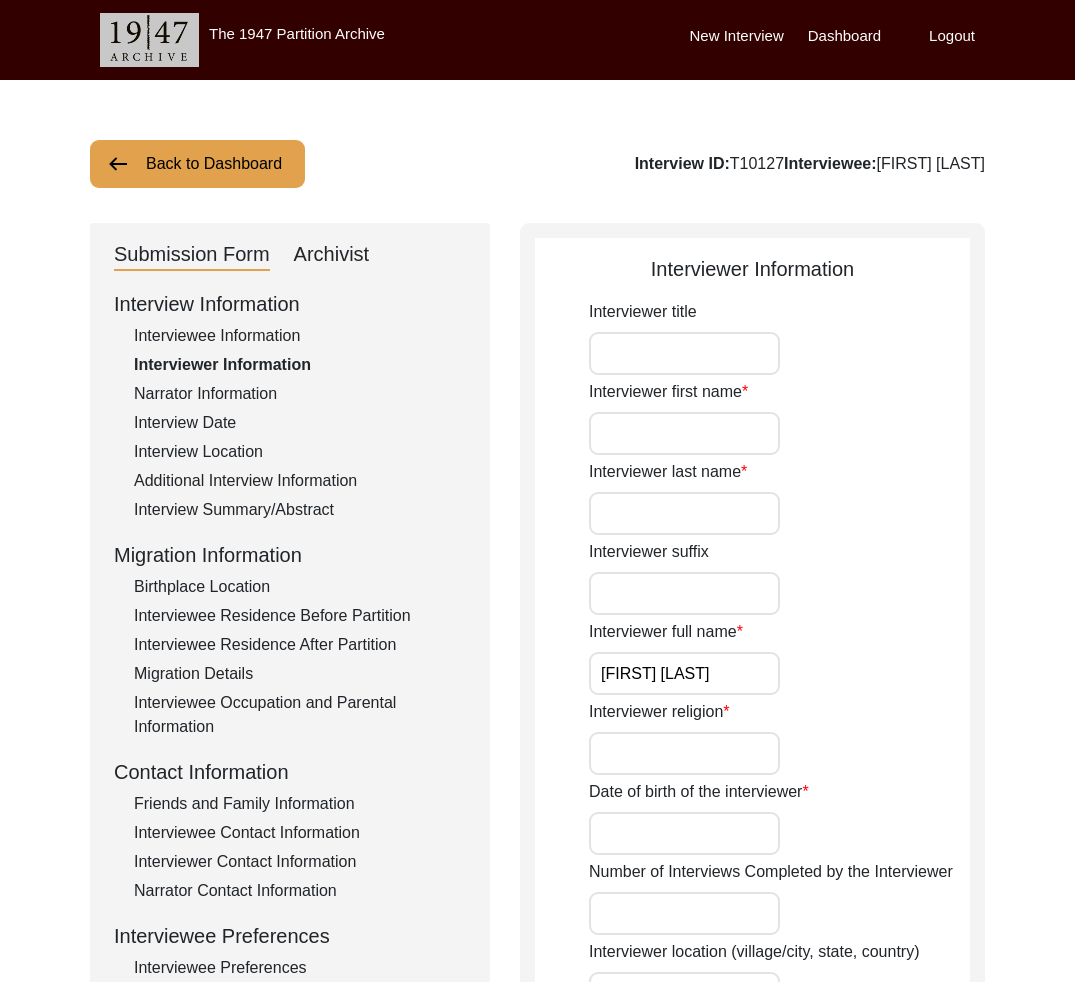 click on "Archivist" at bounding box center (332, 255) 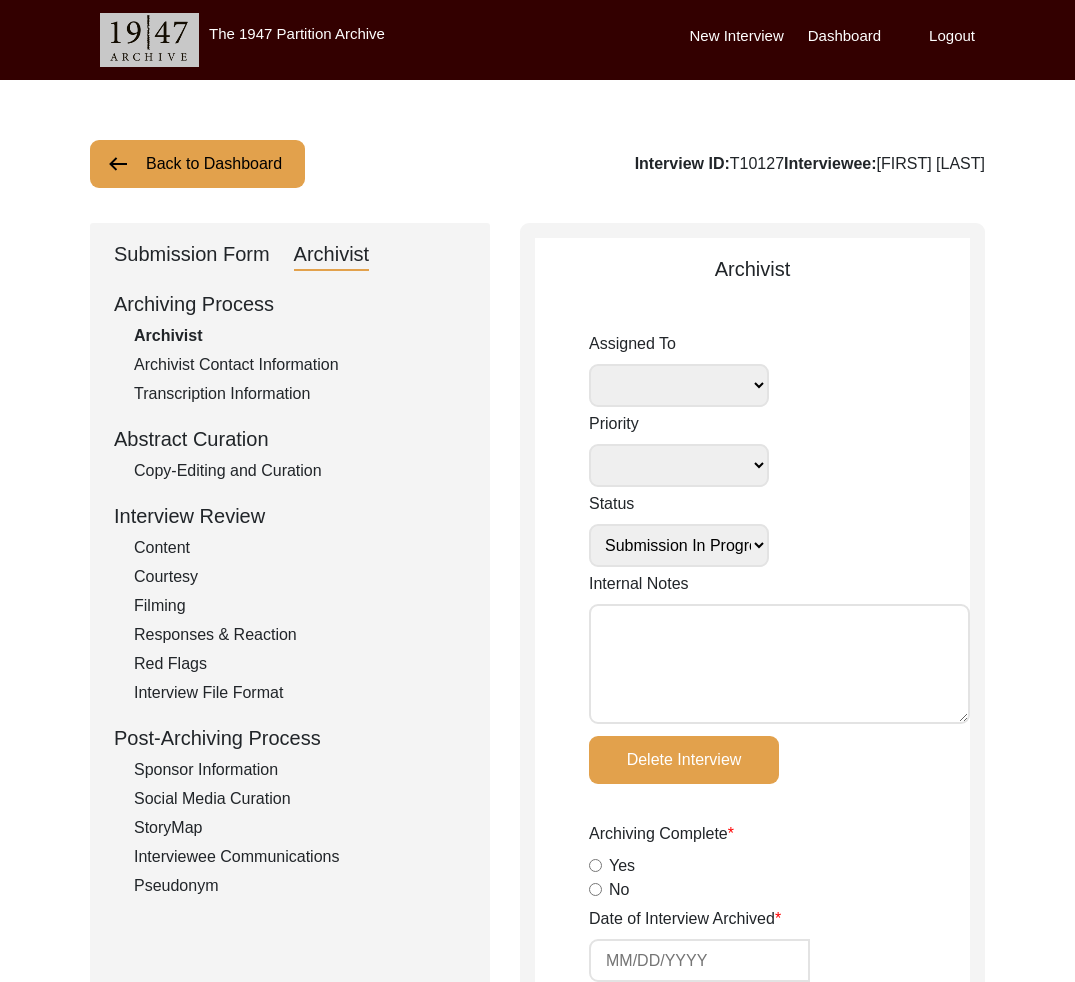 click on "Back to Dashboard  Interview ID:  T10127  Interviewee:  Kamla Hotwani   Submission Form   Archivist   Archiving Process   Archivist   Archivist Contact Information   Transcription Information   Abstract Curation   Copy-Editing and Curation   Interview Review   Content   Courtesy   Filming   Responses & Reaction   Red Flags   Interview File Format   Post-Archiving Process   Sponsor Information   Social Media Curation   StoryMap   Interviewee Communications   Pseudonym   Archivist
Assigned To Simran Subramaniam Brianna Pollock archivist Lillianne Quijano Alexis Miller Priority Deceased Alive Other Status Submission In Progress Submitted/Received Archiving In Progress Archiving Completed Copy-Editing In Progress Copy-Edited Auditing In Progress Auditing Completed Reviewing In Progress Reviewed Social Media Curation In Progress Social Media Curated Social Media Published Internal Notes Delete Interview Archiving Complete  Yes   No  Date of Interview Archived Archivist Notes Audit Assignment Date POST Form  Yes" at bounding box center [537, 2170] 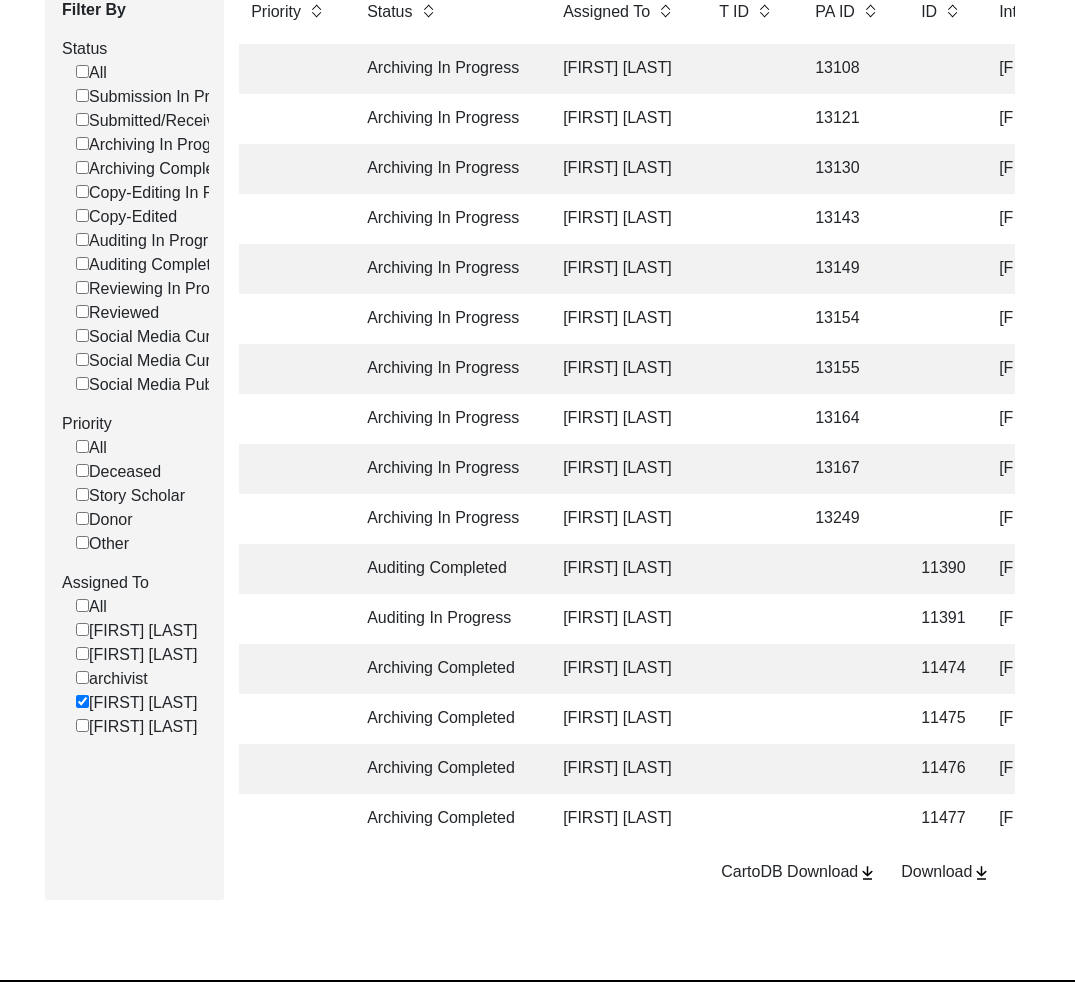 scroll, scrollTop: 307, scrollLeft: 0, axis: vertical 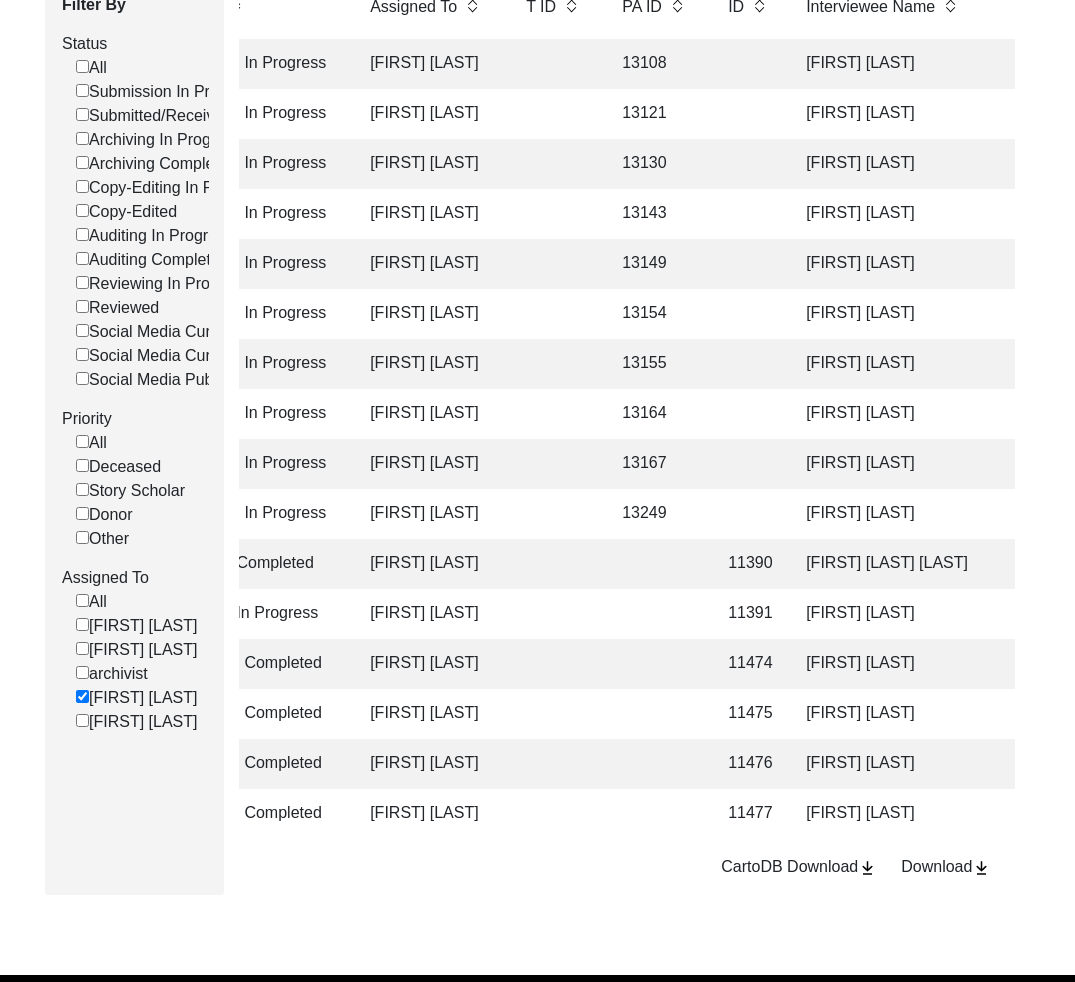 click on "Khagendranath Datta" at bounding box center (894, 64) 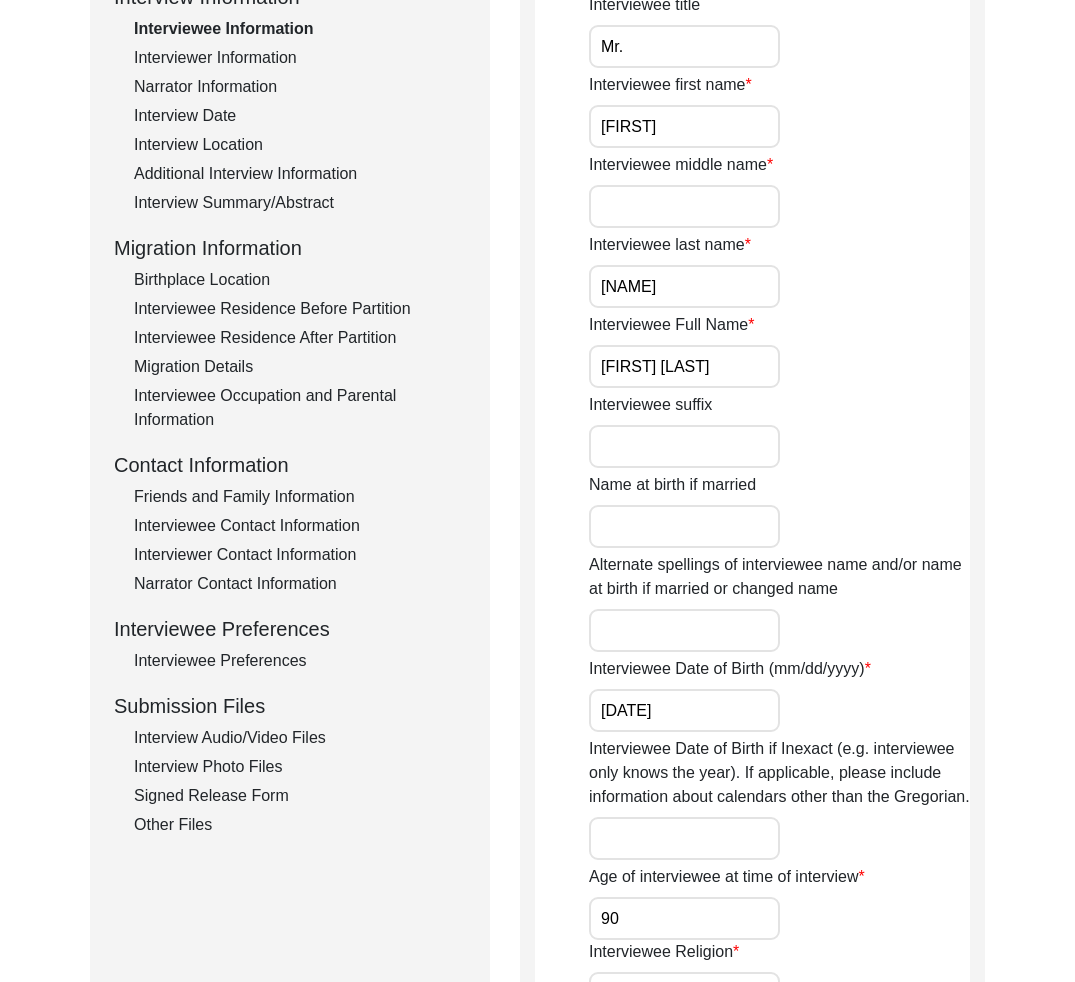 scroll, scrollTop: 0, scrollLeft: 0, axis: both 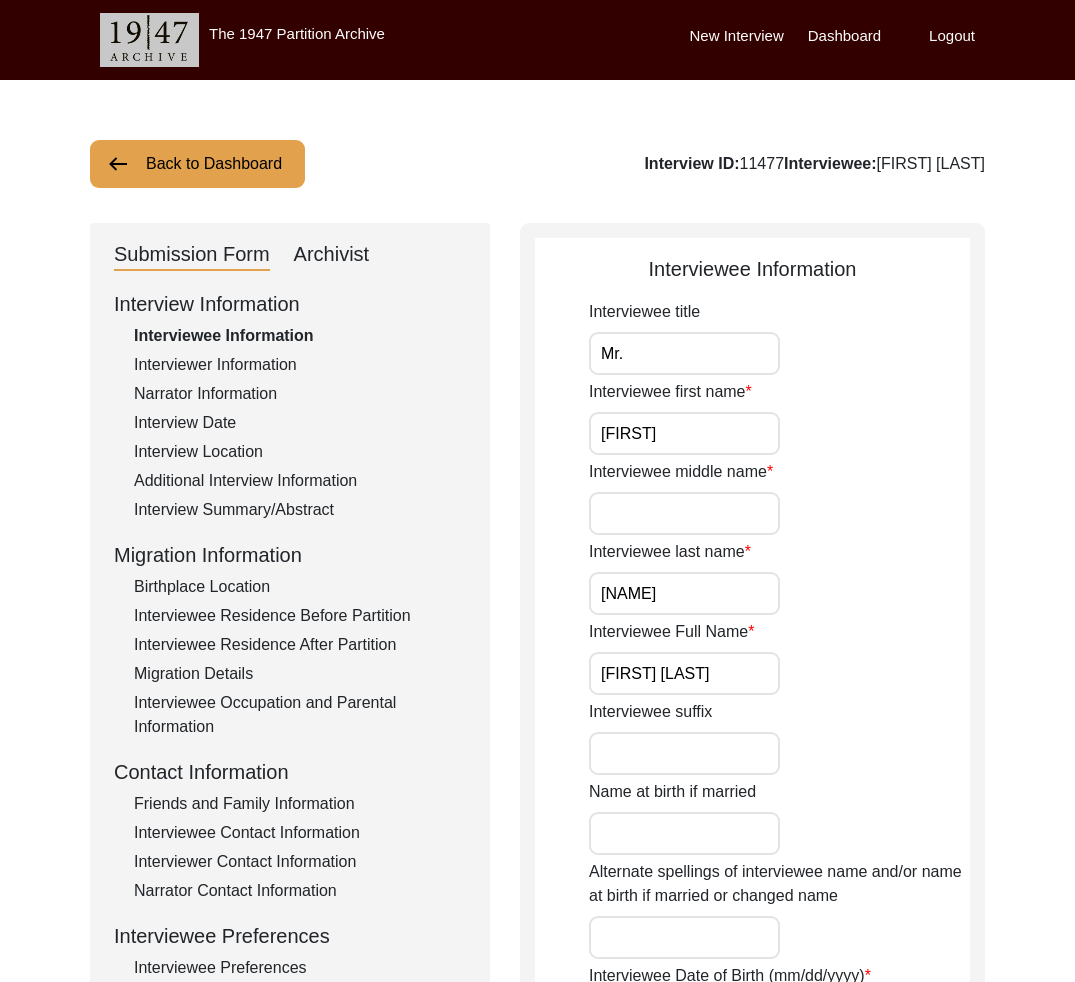 click on "Archivist" at bounding box center [332, 255] 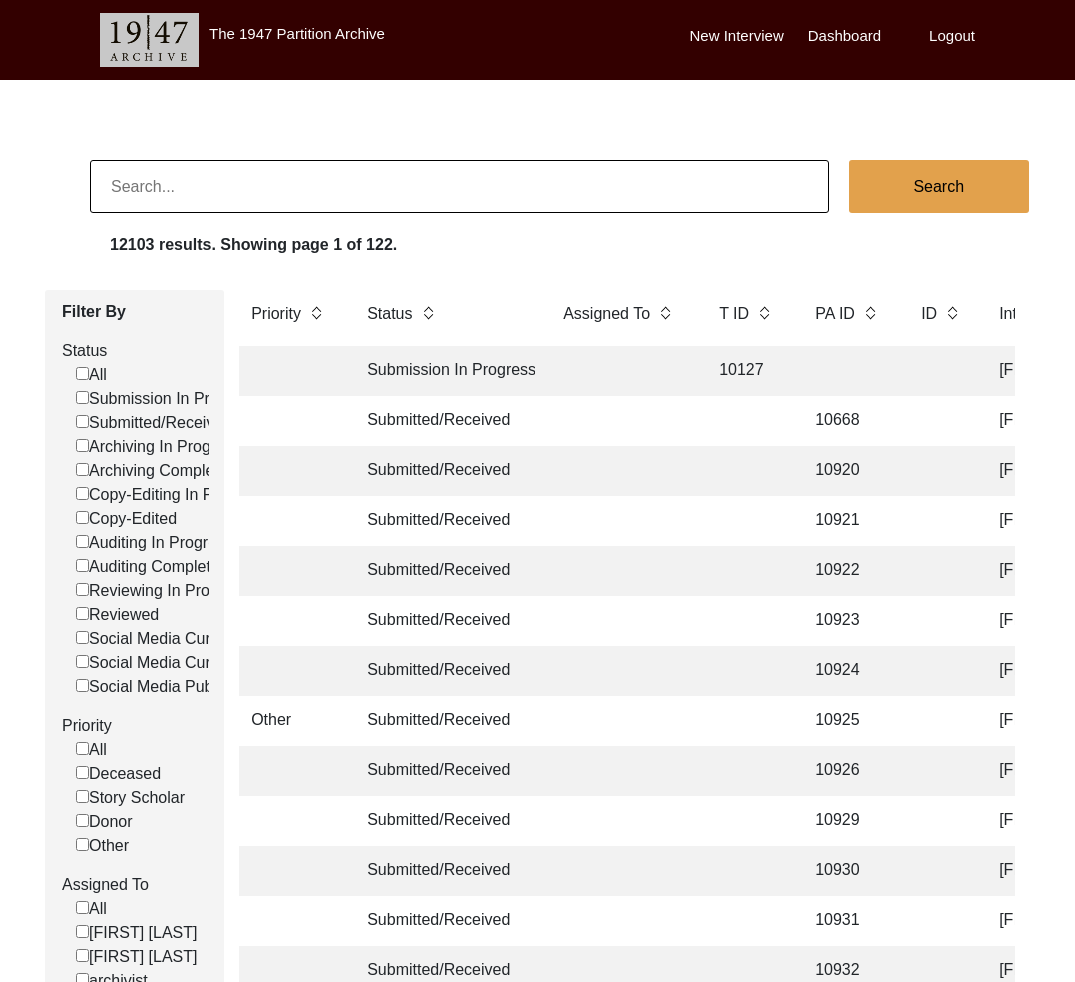 scroll, scrollTop: 0, scrollLeft: 0, axis: both 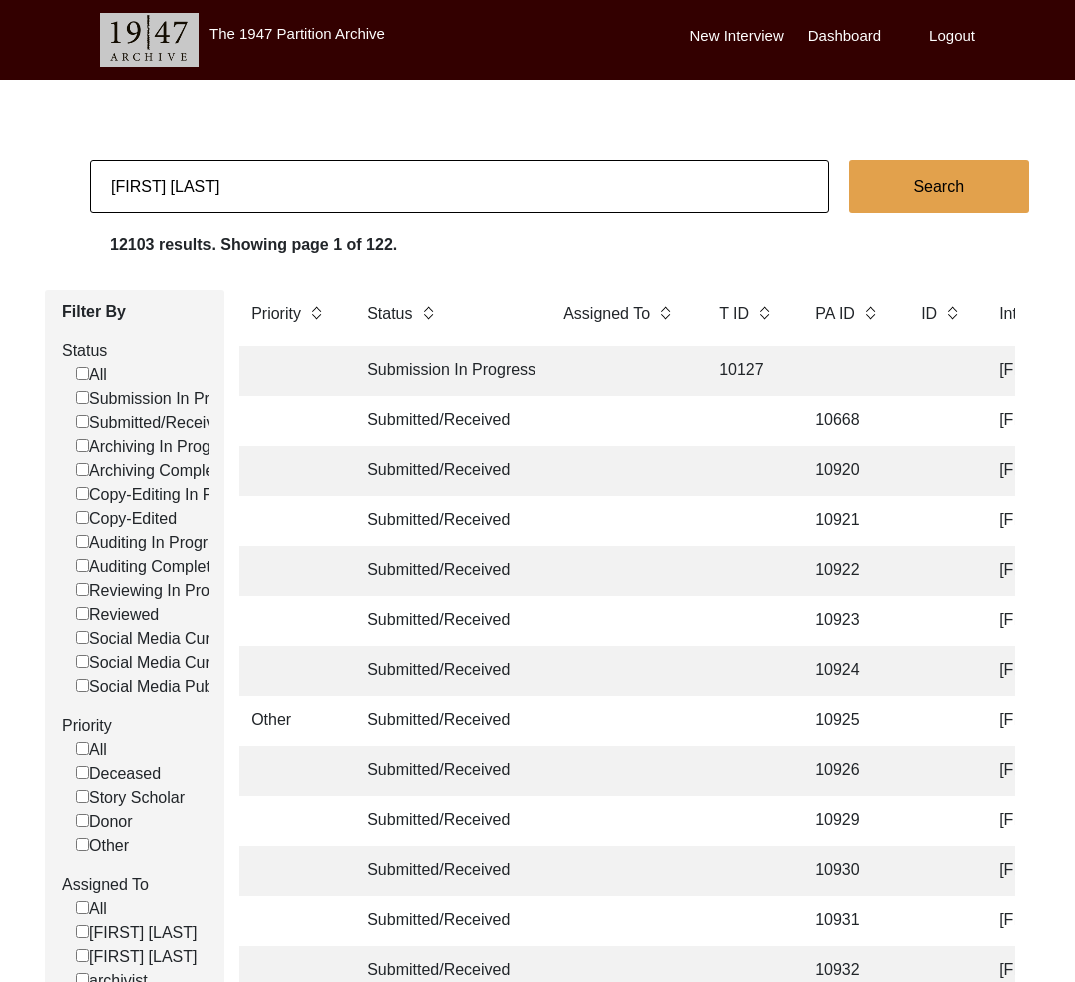 type on "[FIRST] [LAST]" 